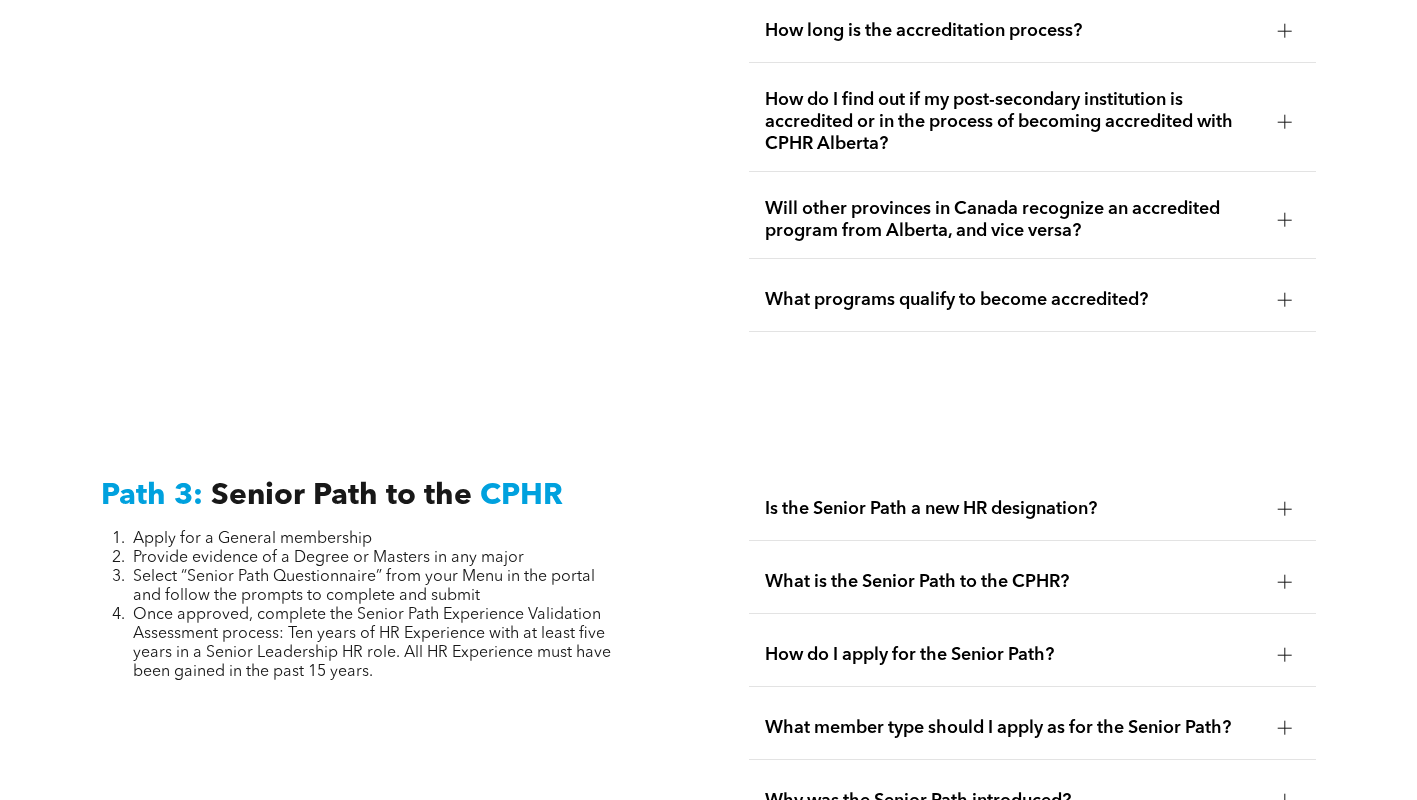 scroll, scrollTop: 5700, scrollLeft: 0, axis: vertical 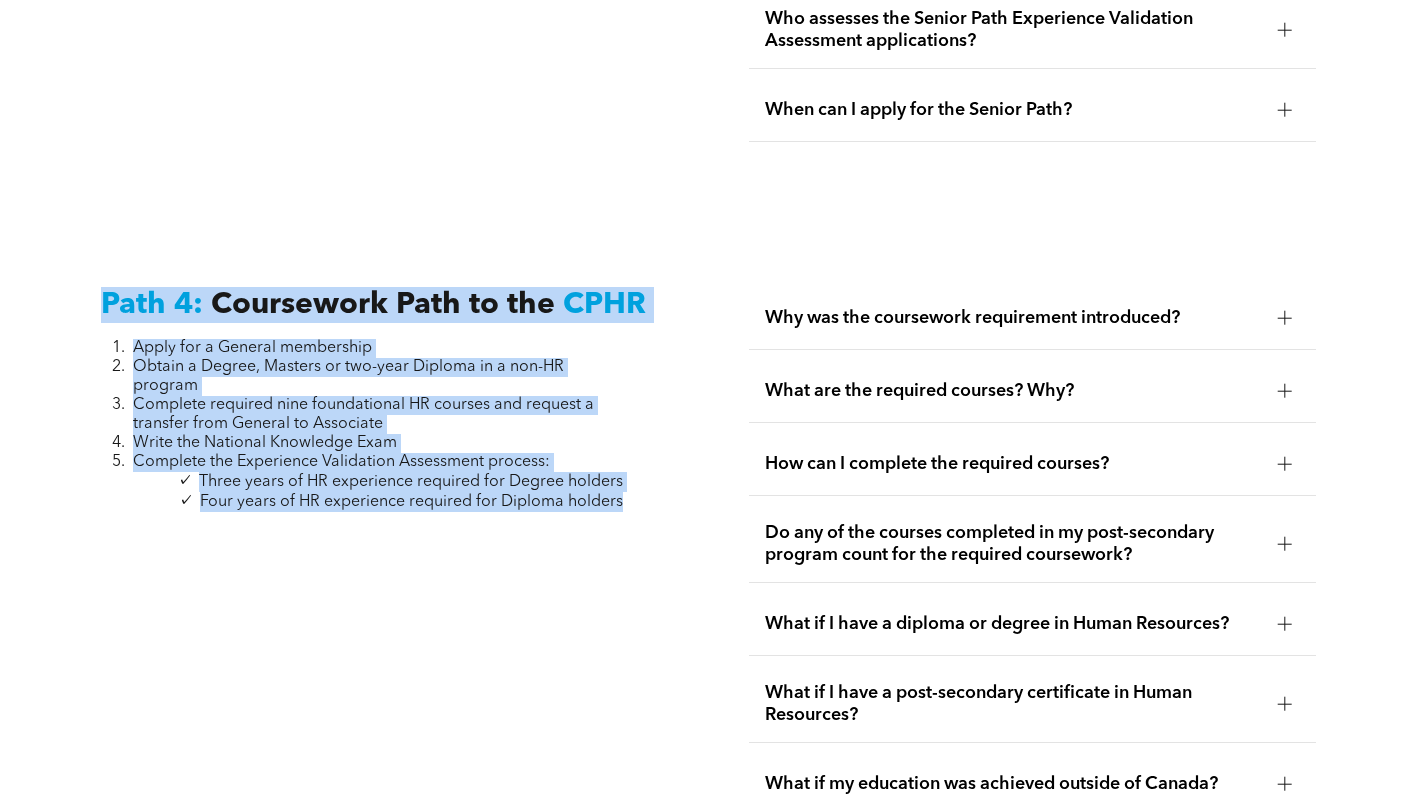 drag, startPoint x: 630, startPoint y: 500, endPoint x: 80, endPoint y: 267, distance: 597.3182 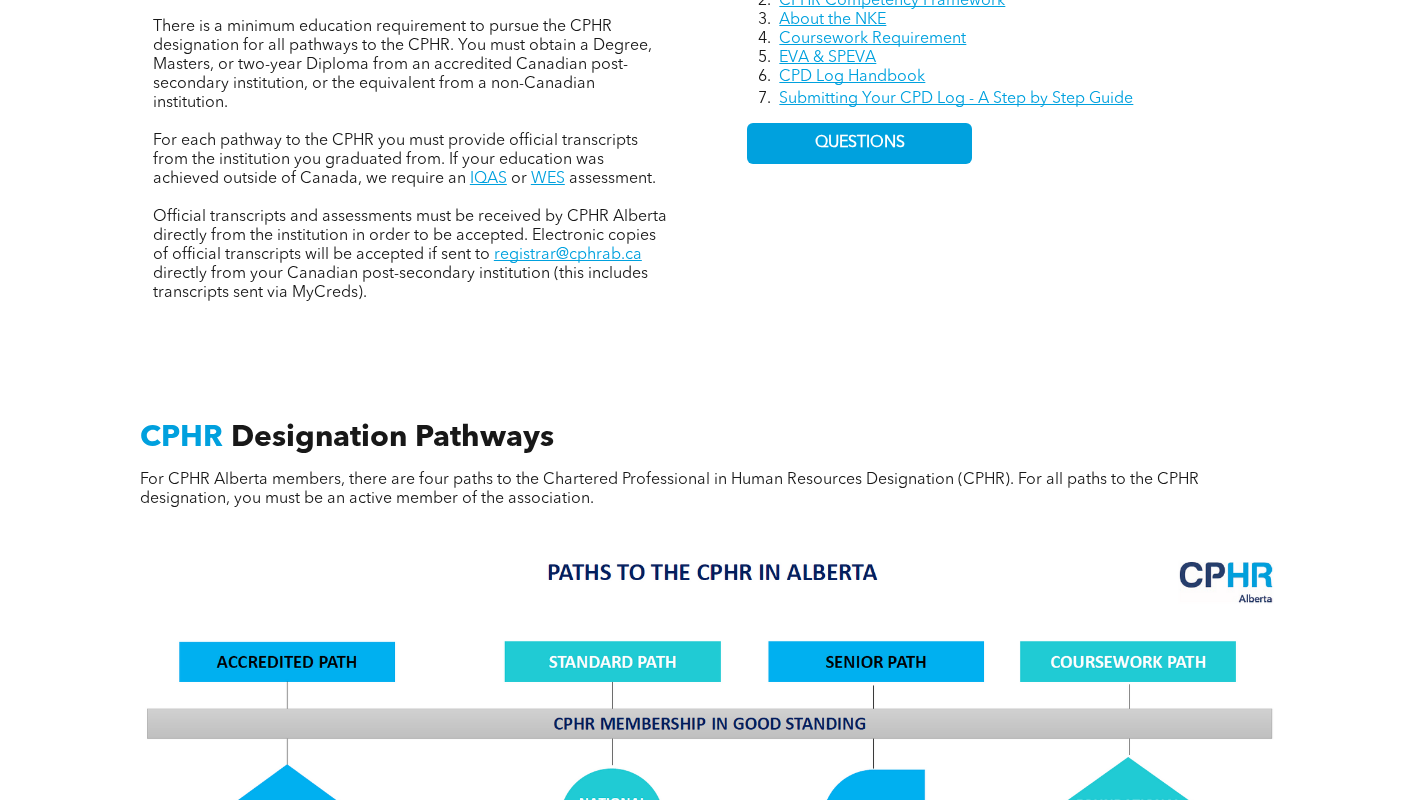 scroll, scrollTop: 1000, scrollLeft: 0, axis: vertical 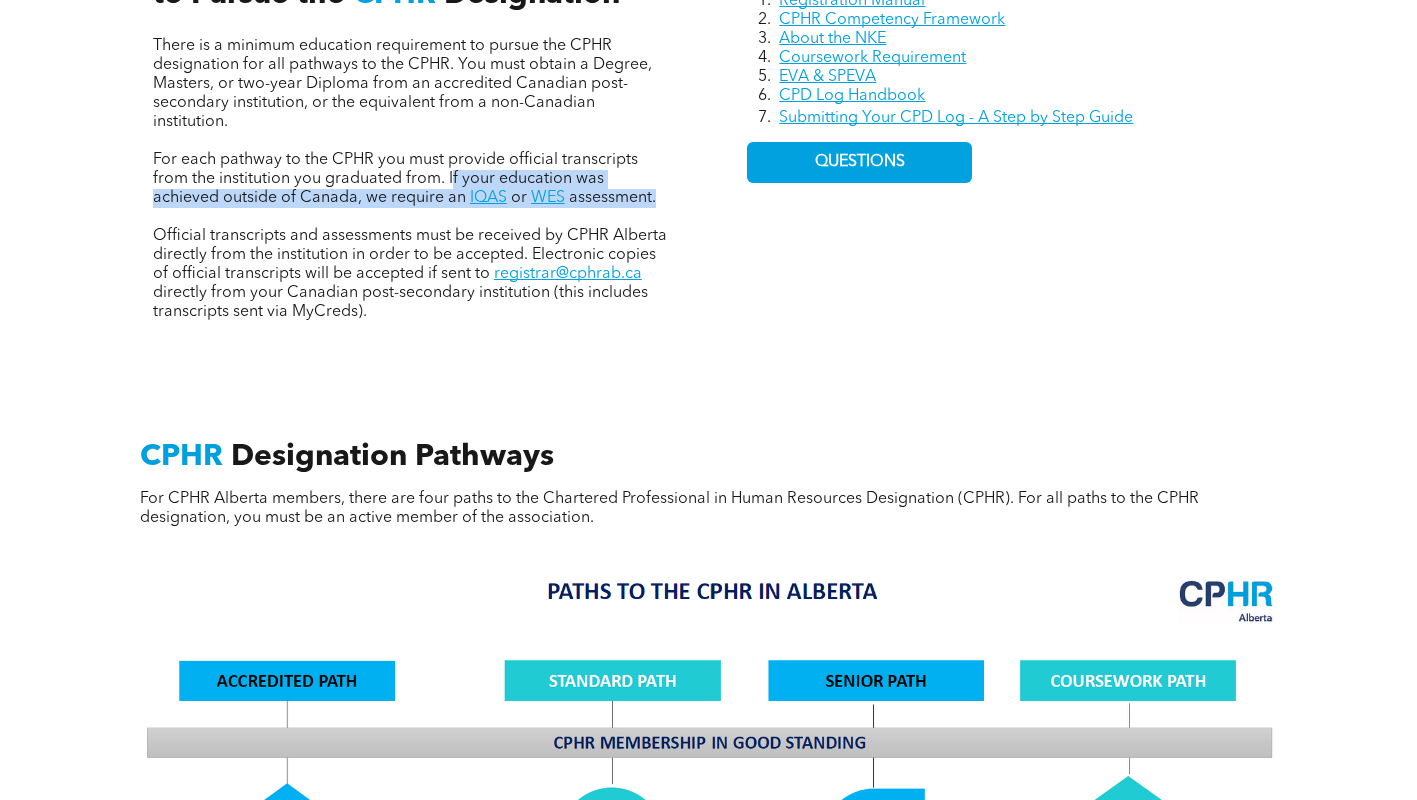 drag, startPoint x: 451, startPoint y: 177, endPoint x: 675, endPoint y: 207, distance: 226 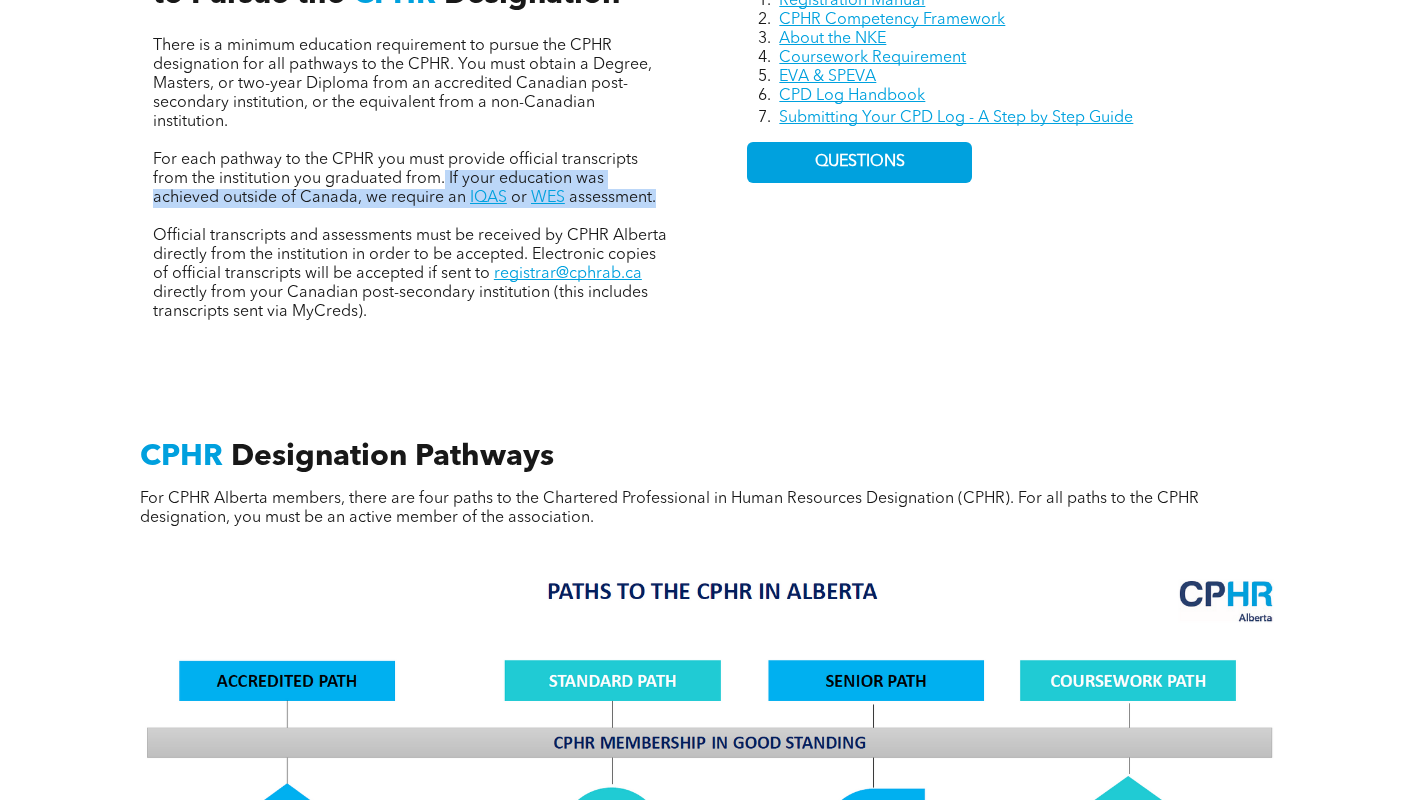 drag, startPoint x: 660, startPoint y: 208, endPoint x: 445, endPoint y: 183, distance: 216.44861 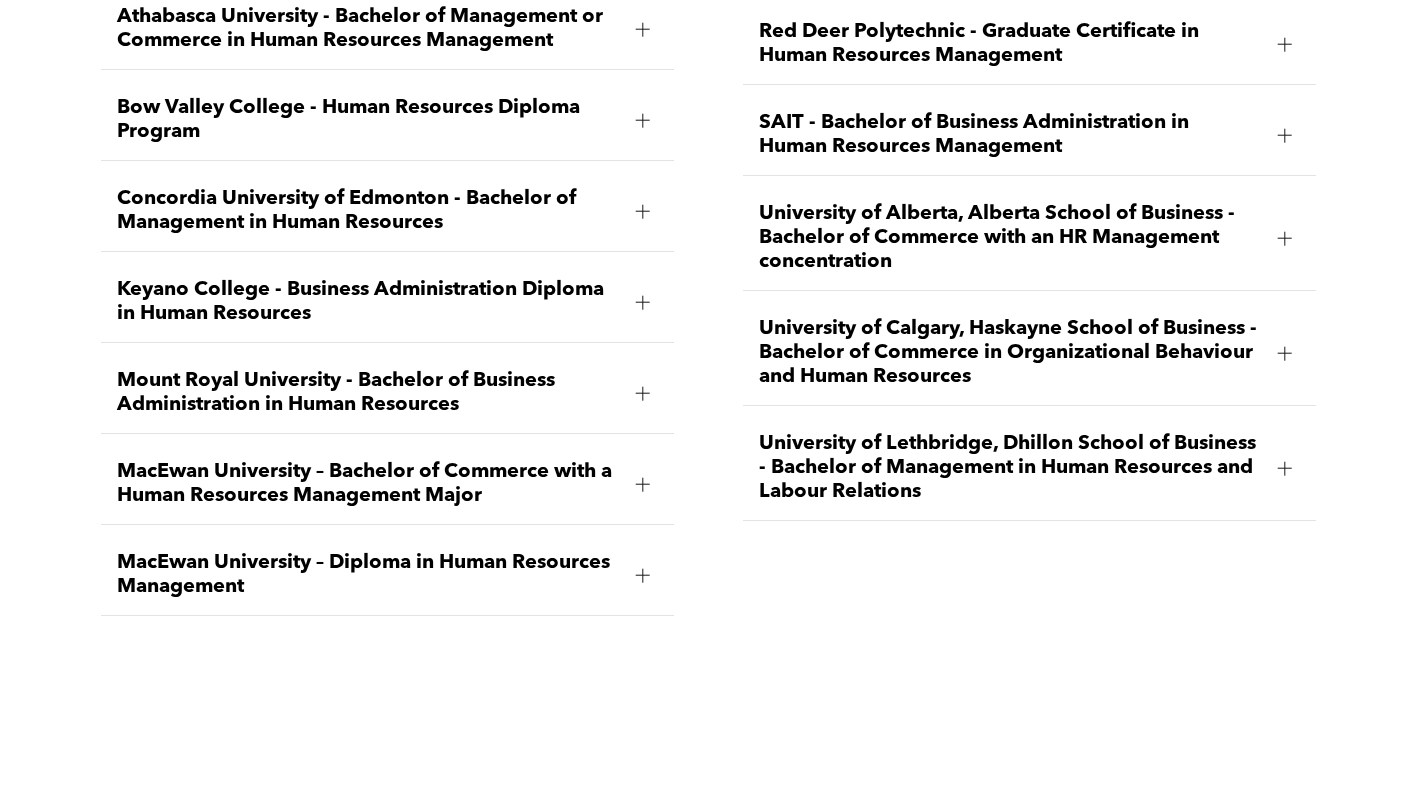 scroll, scrollTop: 3076, scrollLeft: 0, axis: vertical 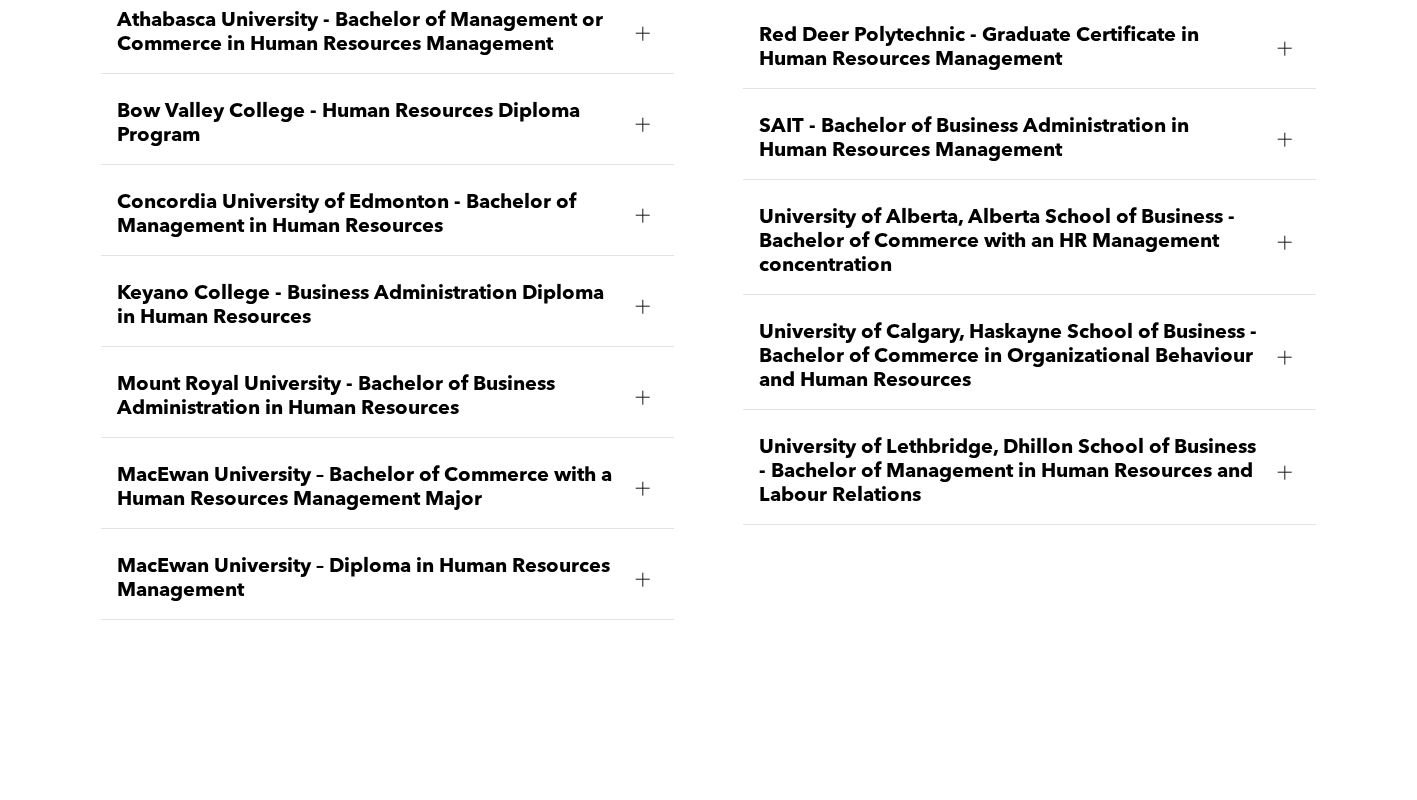 click on "MacEwan University – Diploma in Human Resources Management" at bounding box center (368, 579) 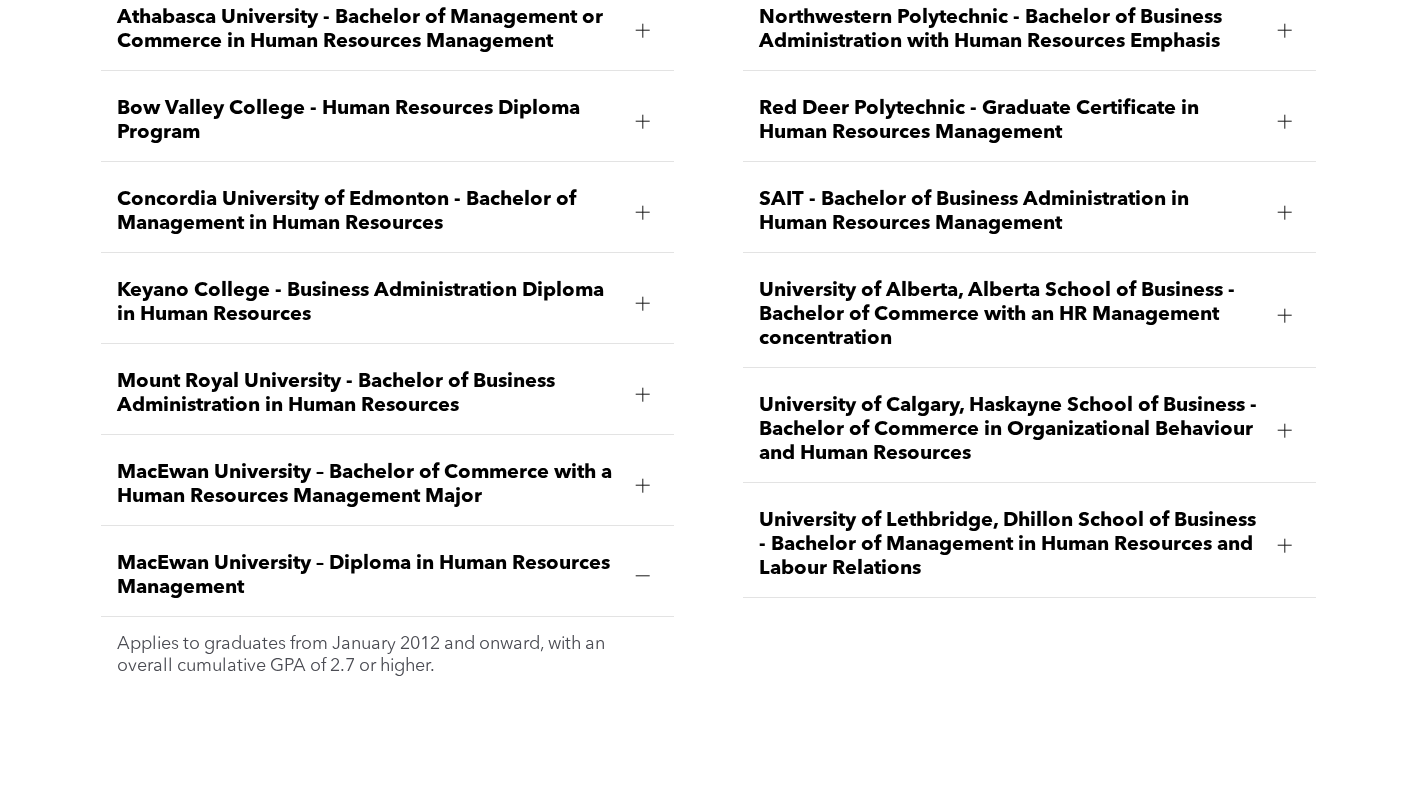 scroll, scrollTop: 3000, scrollLeft: 0, axis: vertical 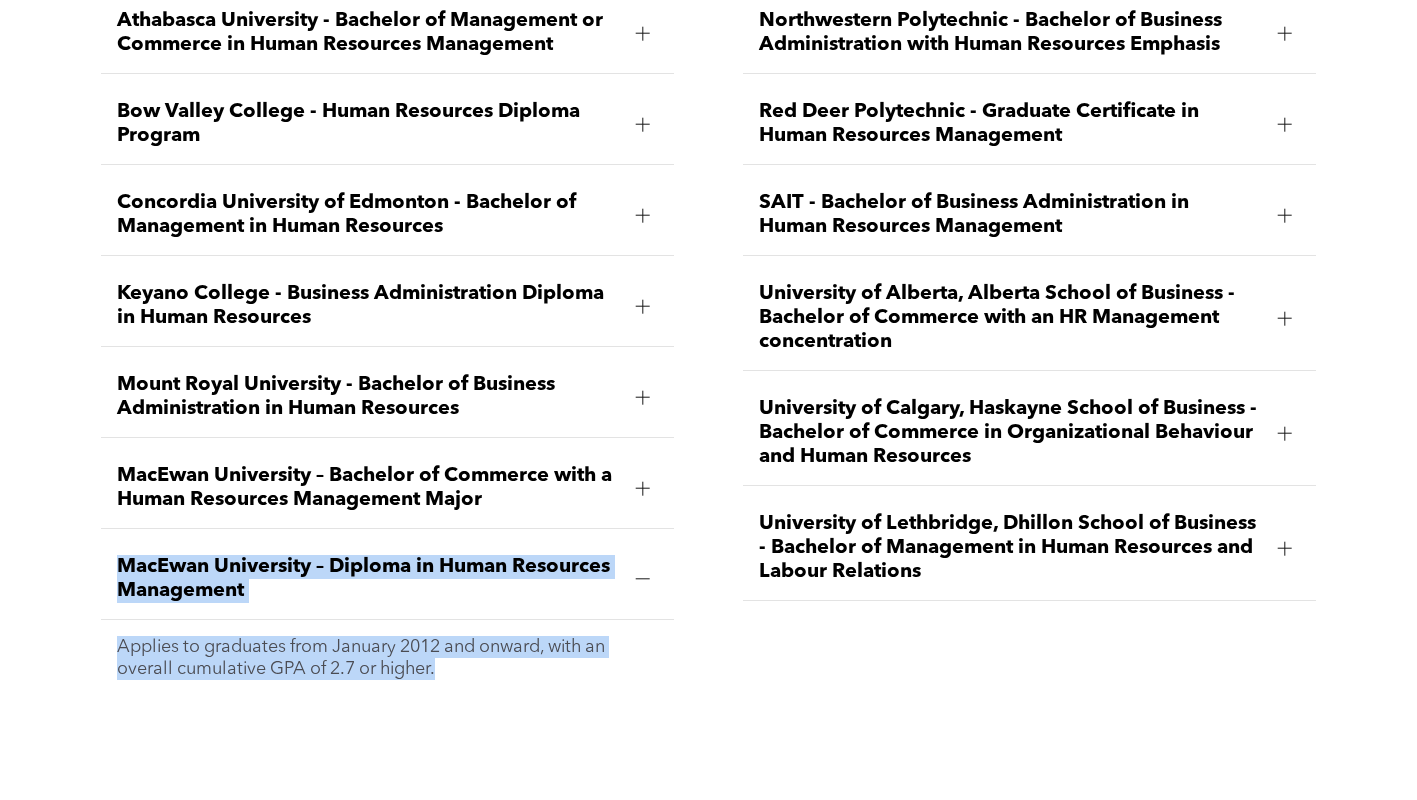 drag, startPoint x: 95, startPoint y: 554, endPoint x: 461, endPoint y: 675, distance: 385.48282 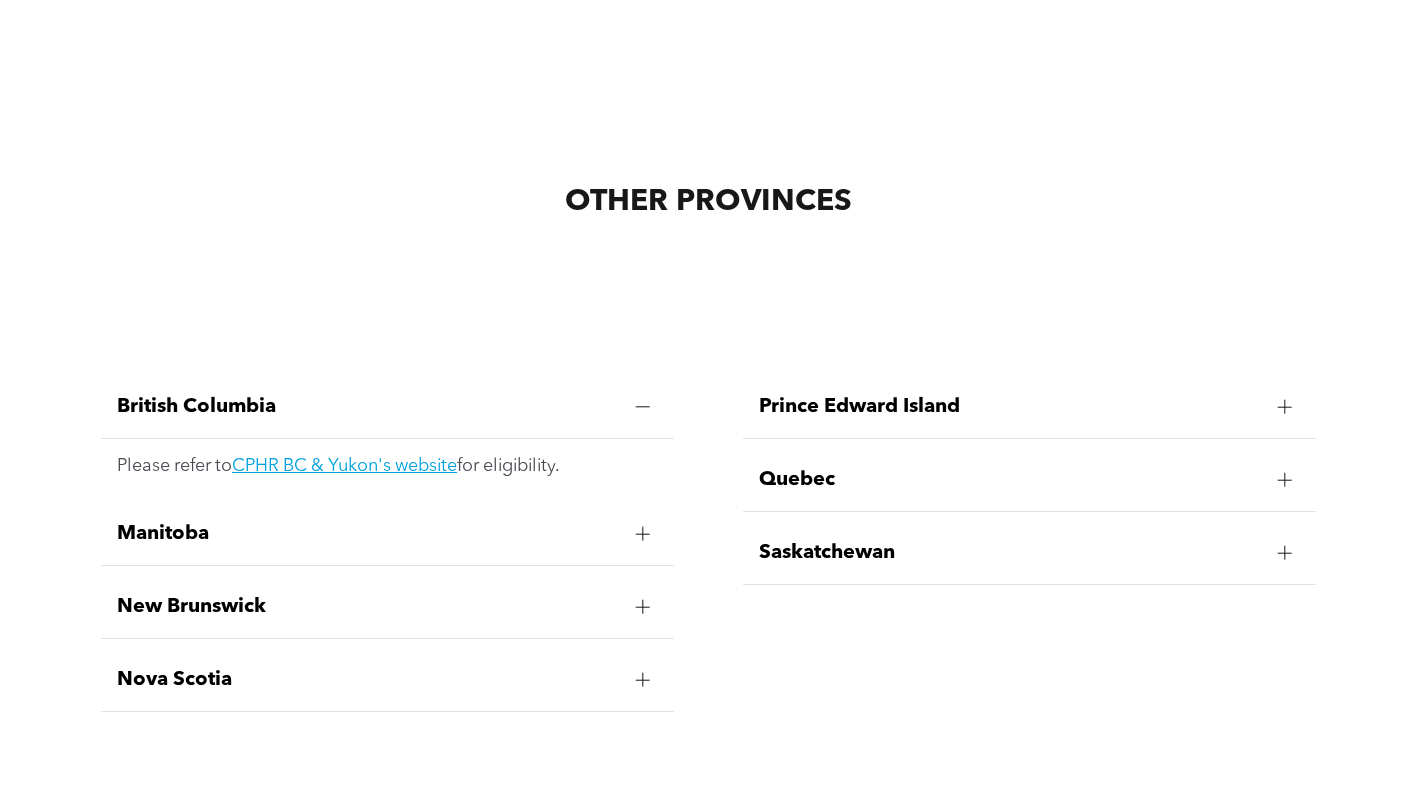 scroll, scrollTop: 3606, scrollLeft: 0, axis: vertical 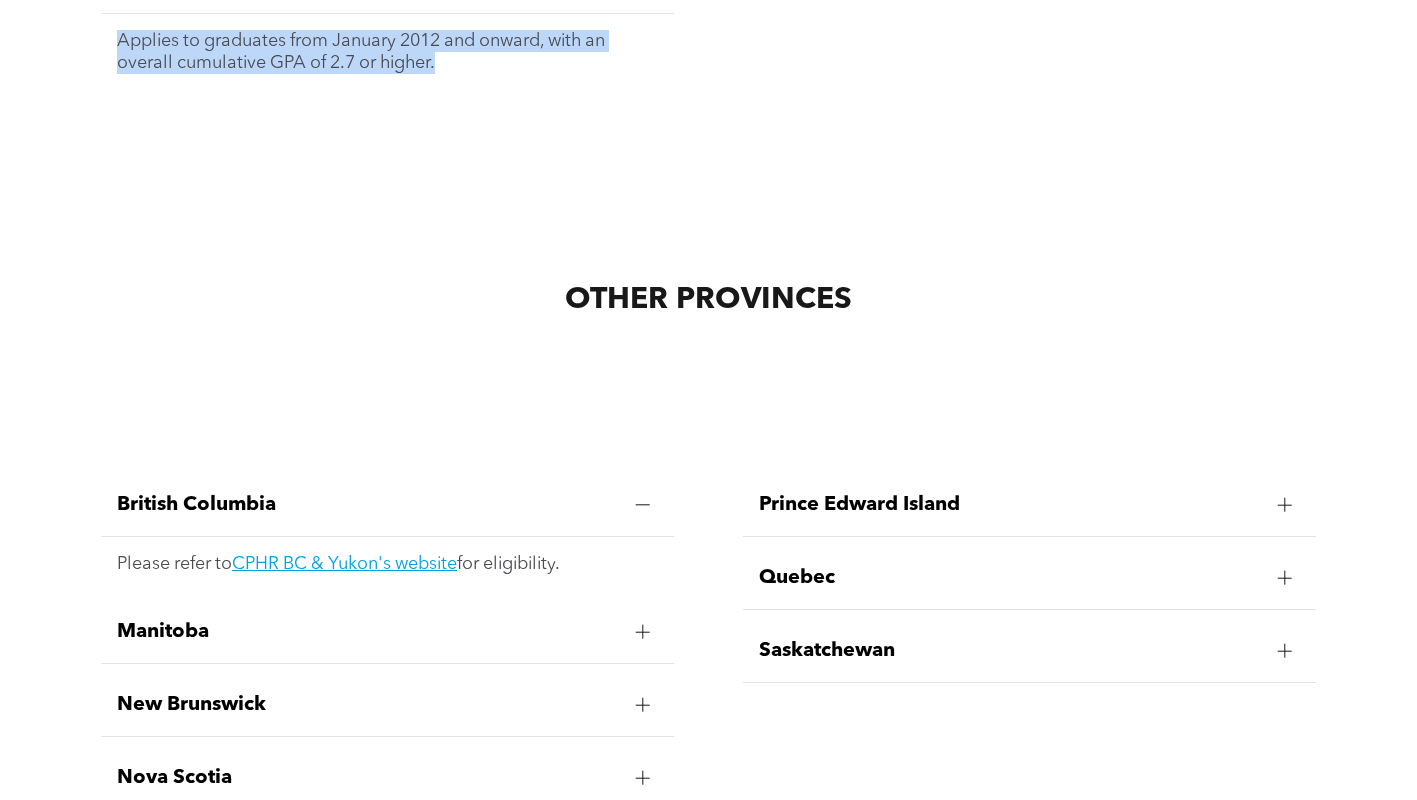 click on "CPHR BC & Yukon's website" at bounding box center [344, 564] 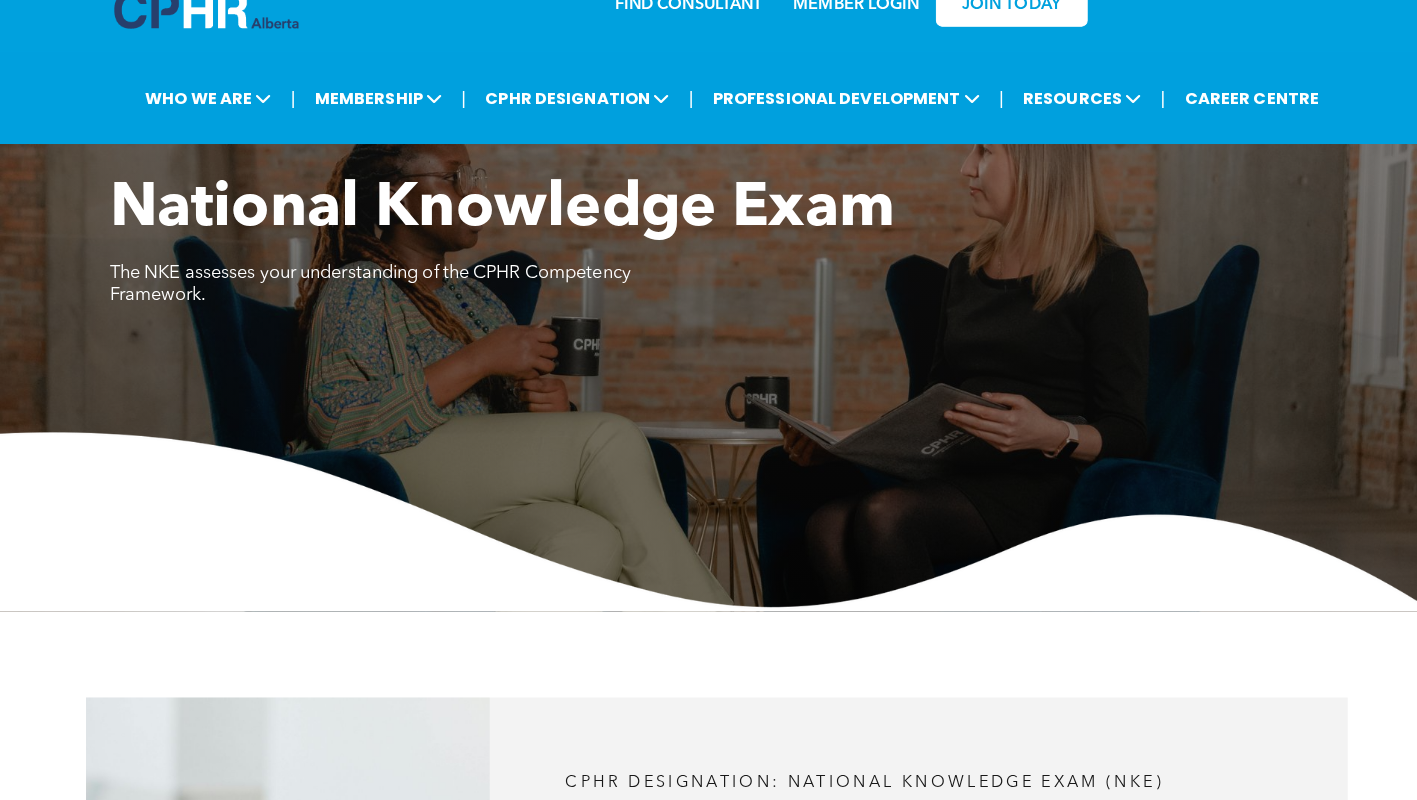 scroll, scrollTop: 0, scrollLeft: 0, axis: both 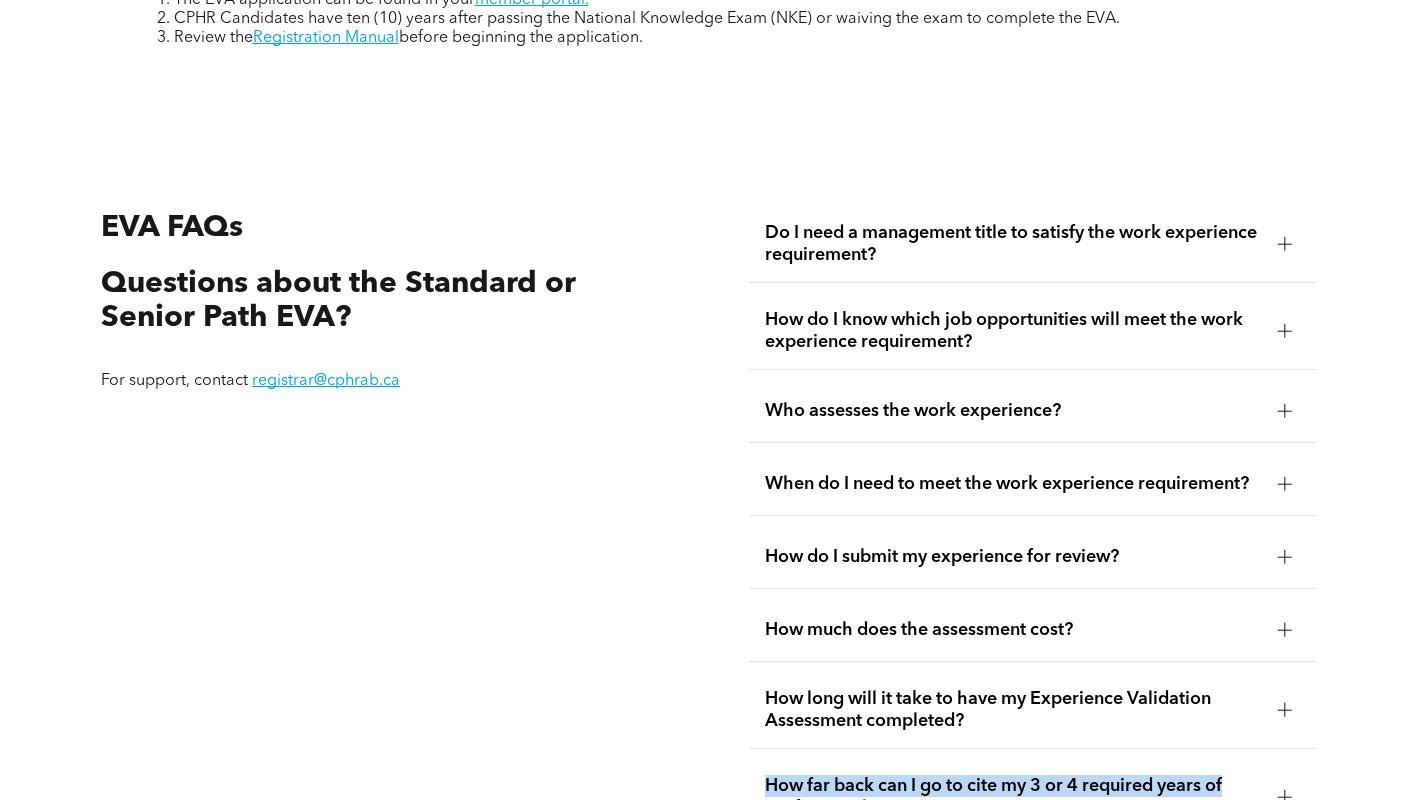 drag, startPoint x: 1169, startPoint y: 730, endPoint x: 1243, endPoint y: 761, distance: 80.23092 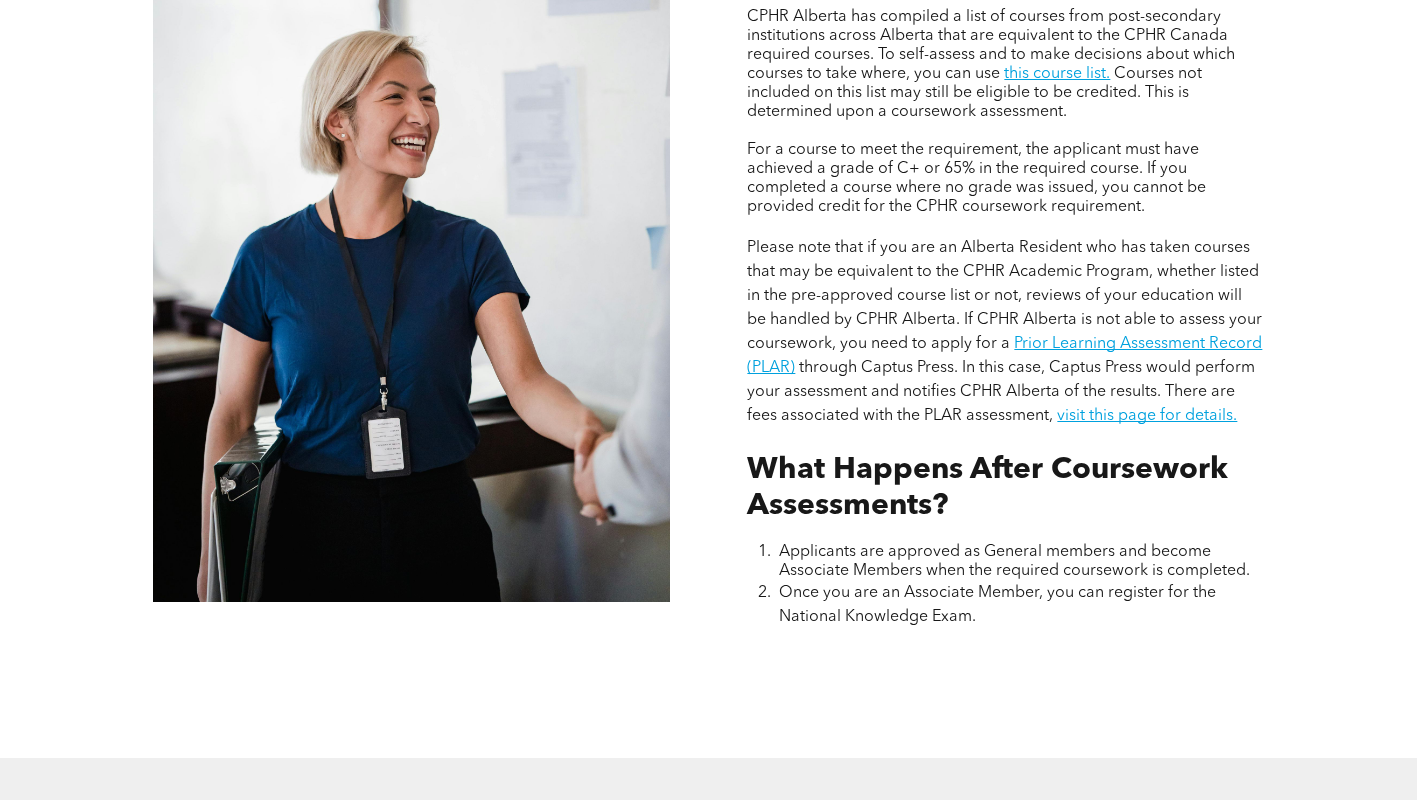 scroll, scrollTop: 1700, scrollLeft: 0, axis: vertical 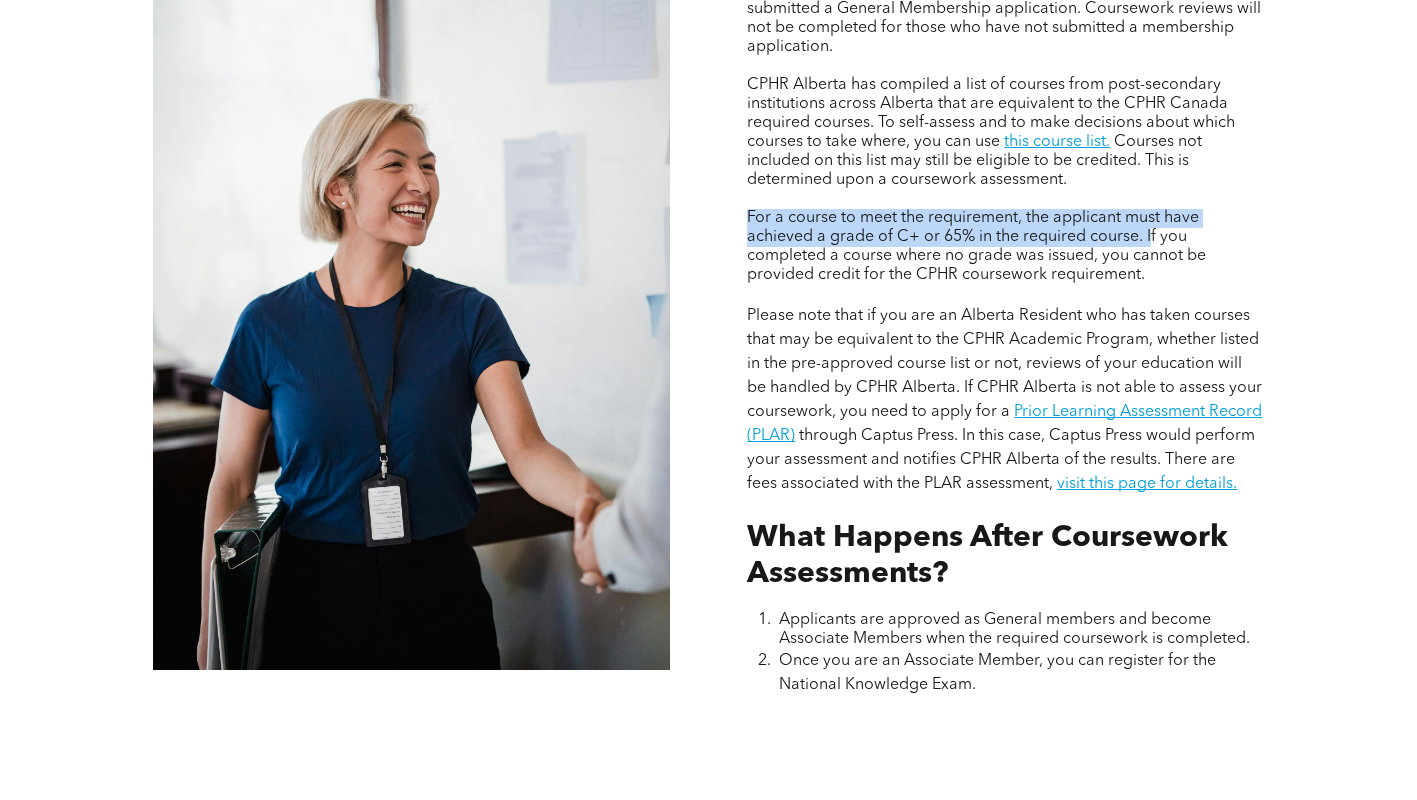 drag, startPoint x: 741, startPoint y: 217, endPoint x: 1149, endPoint y: 233, distance: 408.3136 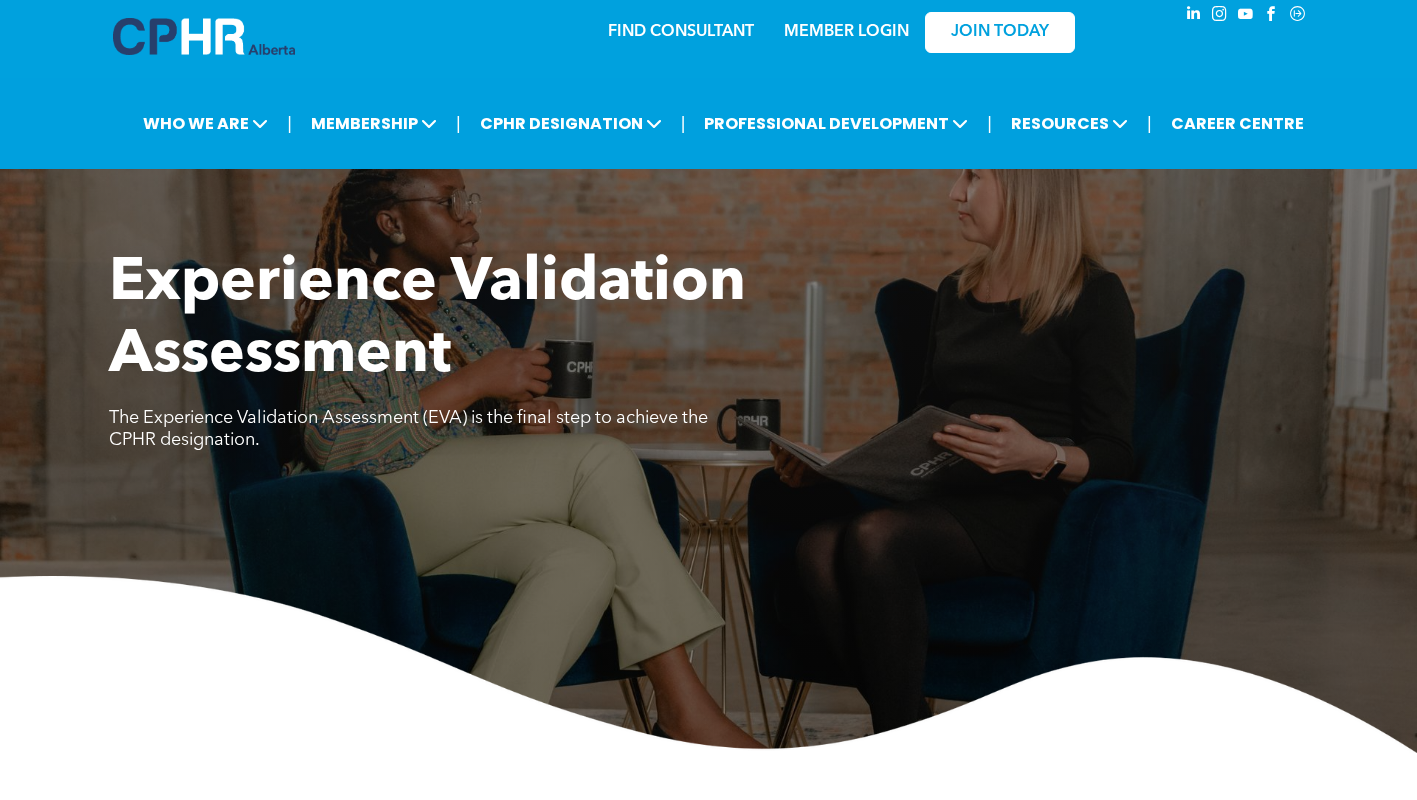 scroll, scrollTop: 0, scrollLeft: 0, axis: both 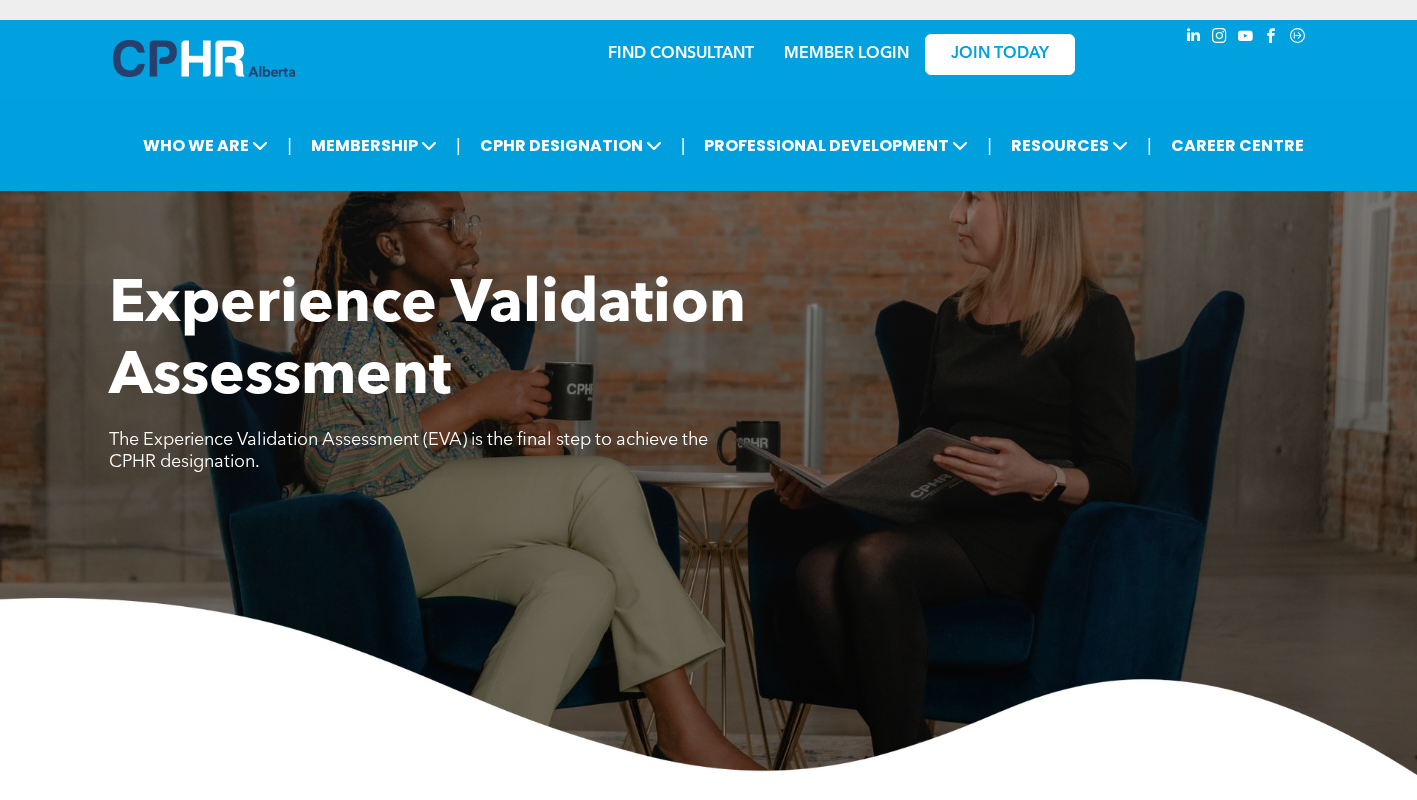 click on "FIND CONSULTANT" at bounding box center (681, 54) 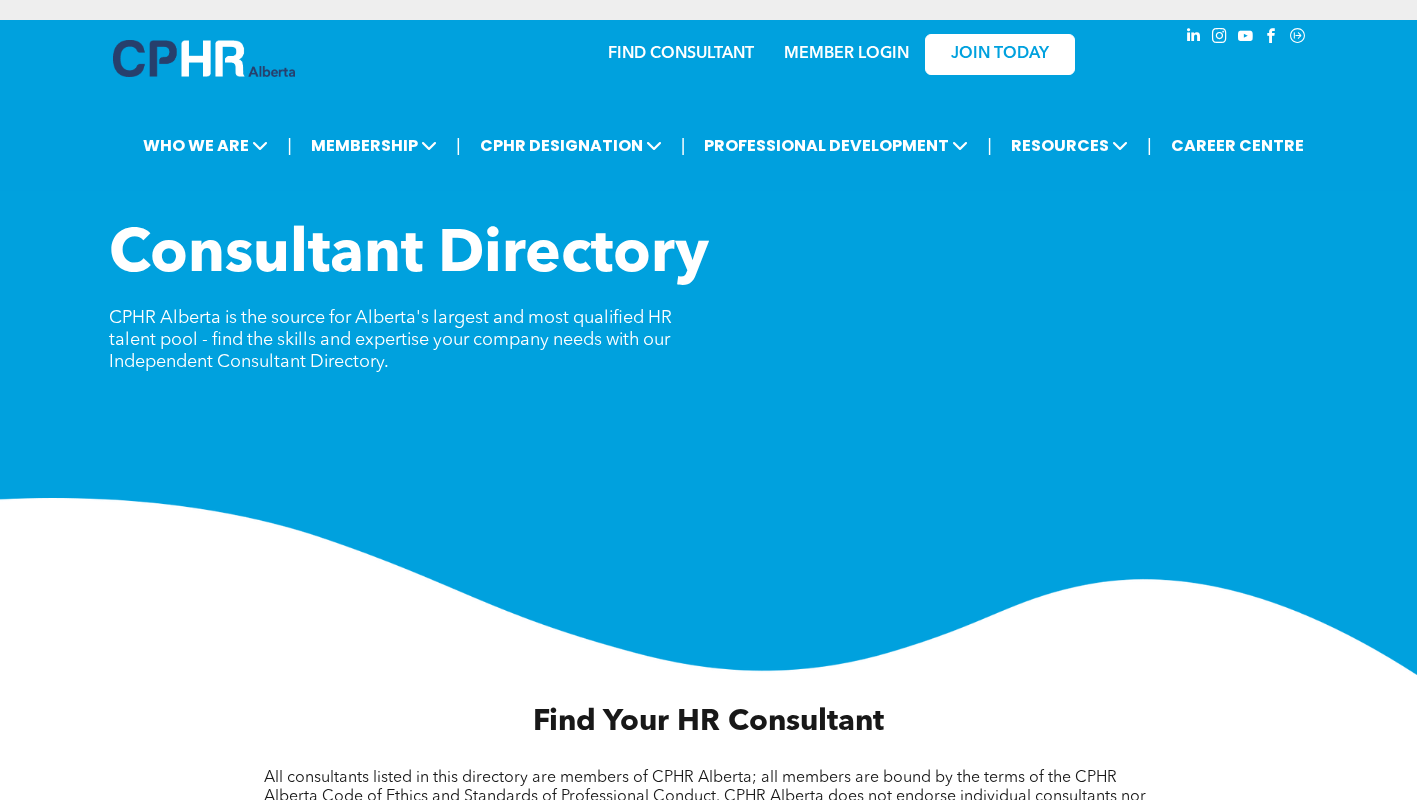 scroll, scrollTop: 0, scrollLeft: 0, axis: both 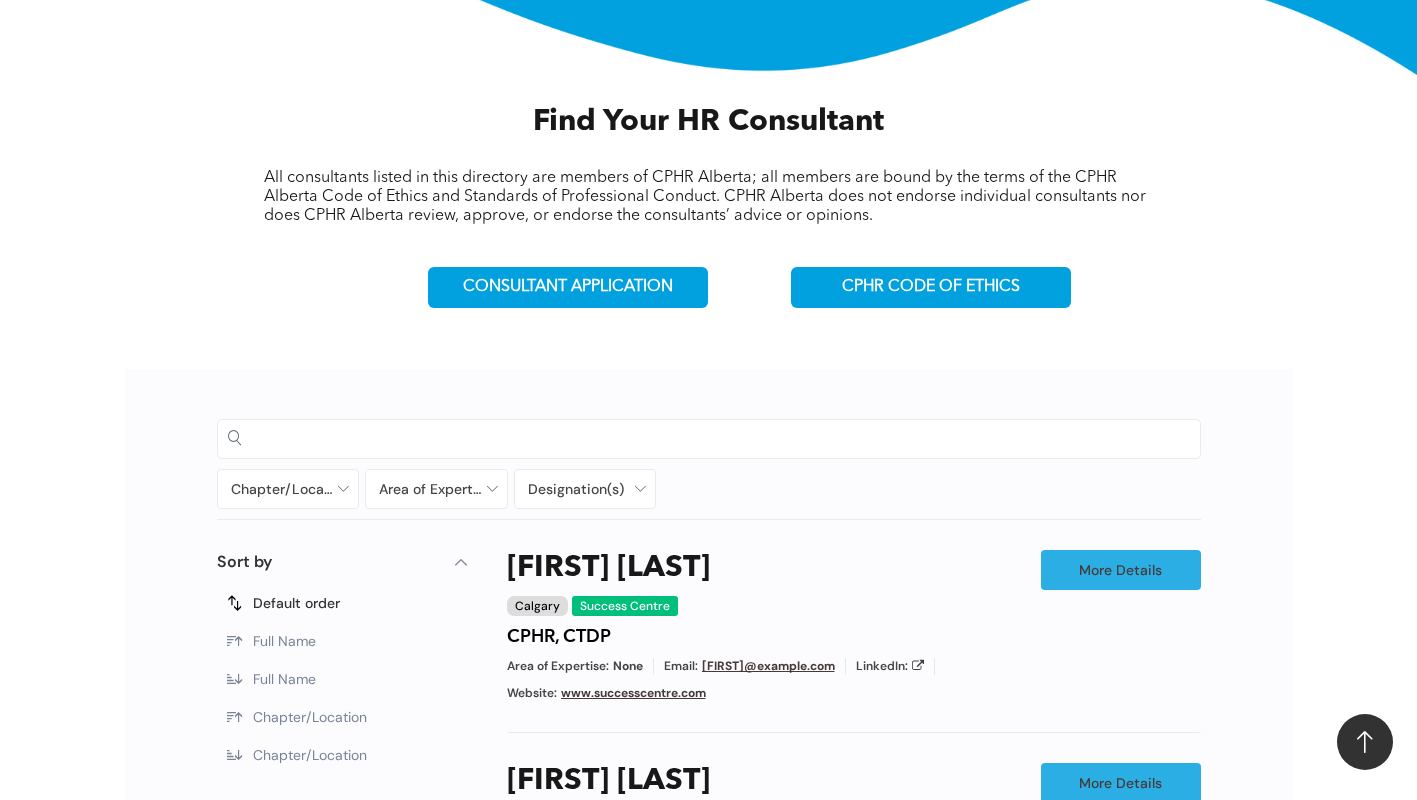 click at bounding box center [726, 438] 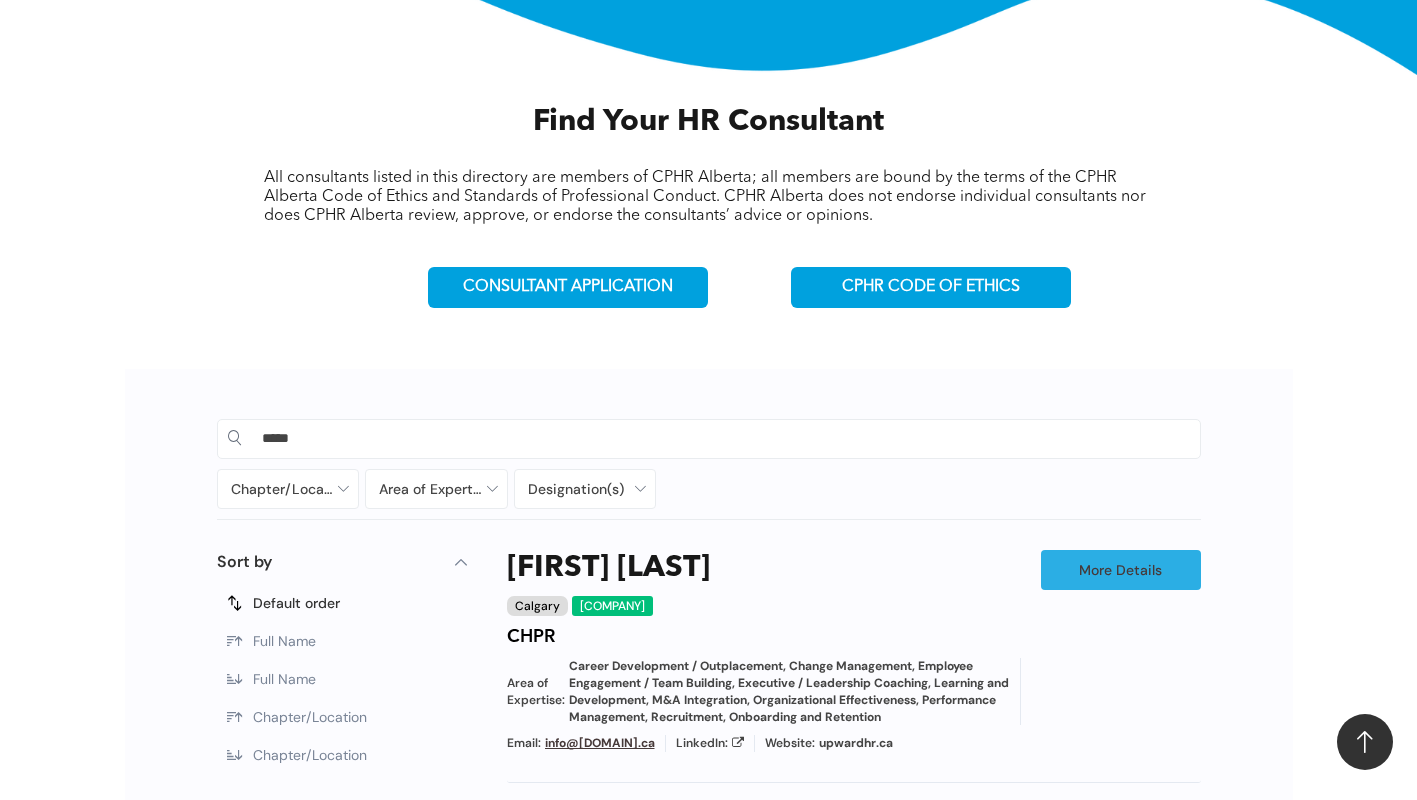click on "*****    Chapter/Location
[CITY]   [REGION]   [CITY]   [CITY]   [CITY]   [CITY]     [CITY]     No elements found. Consider changing the search query.   List is empty.      Area of Expertise
- Change Management
- Compensation and Benefits
- Diversity
- Employee Engagement / Team Building
- Executive / Leadership Coaching
- Governance
- Health and Safety
- Mediation
- Organizational Effectiveness
- Performance Management
- Project Management
- Recruitment   Career Development / Outplacement   Career Development/Outplacement   Change Management   Compensation and Benefits   Diversity   Employee Engagement / Team Building   Executive / Leadership Coaching   Executive Search   Executive/Leadership Coaching   Governance   HR Information Systems   Health and Safety   Investigations   Labour Relations   Leadership Communication   Learning and Development   M&A Integration   Mediation   None             Recruitment" at bounding box center (709, 1178) 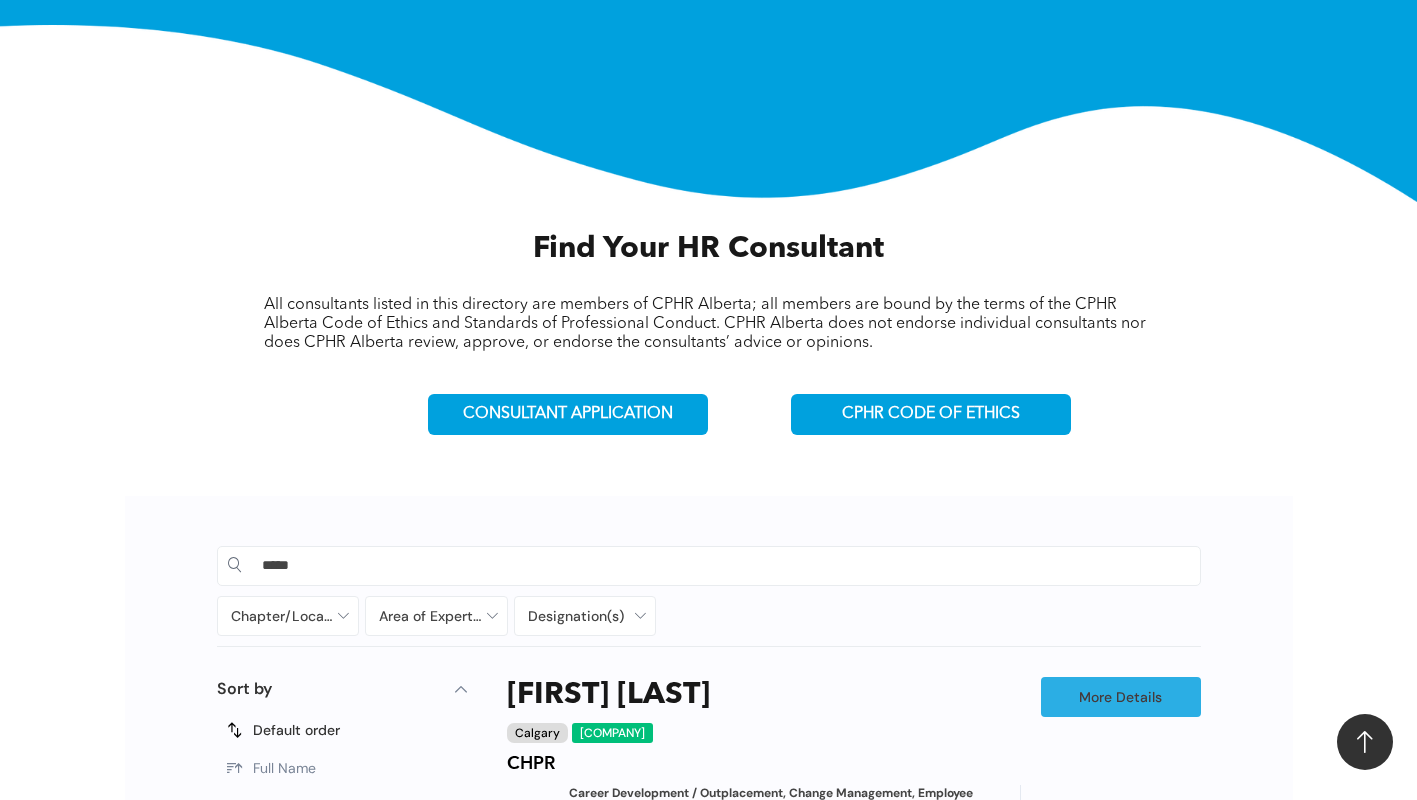 scroll, scrollTop: 400, scrollLeft: 0, axis: vertical 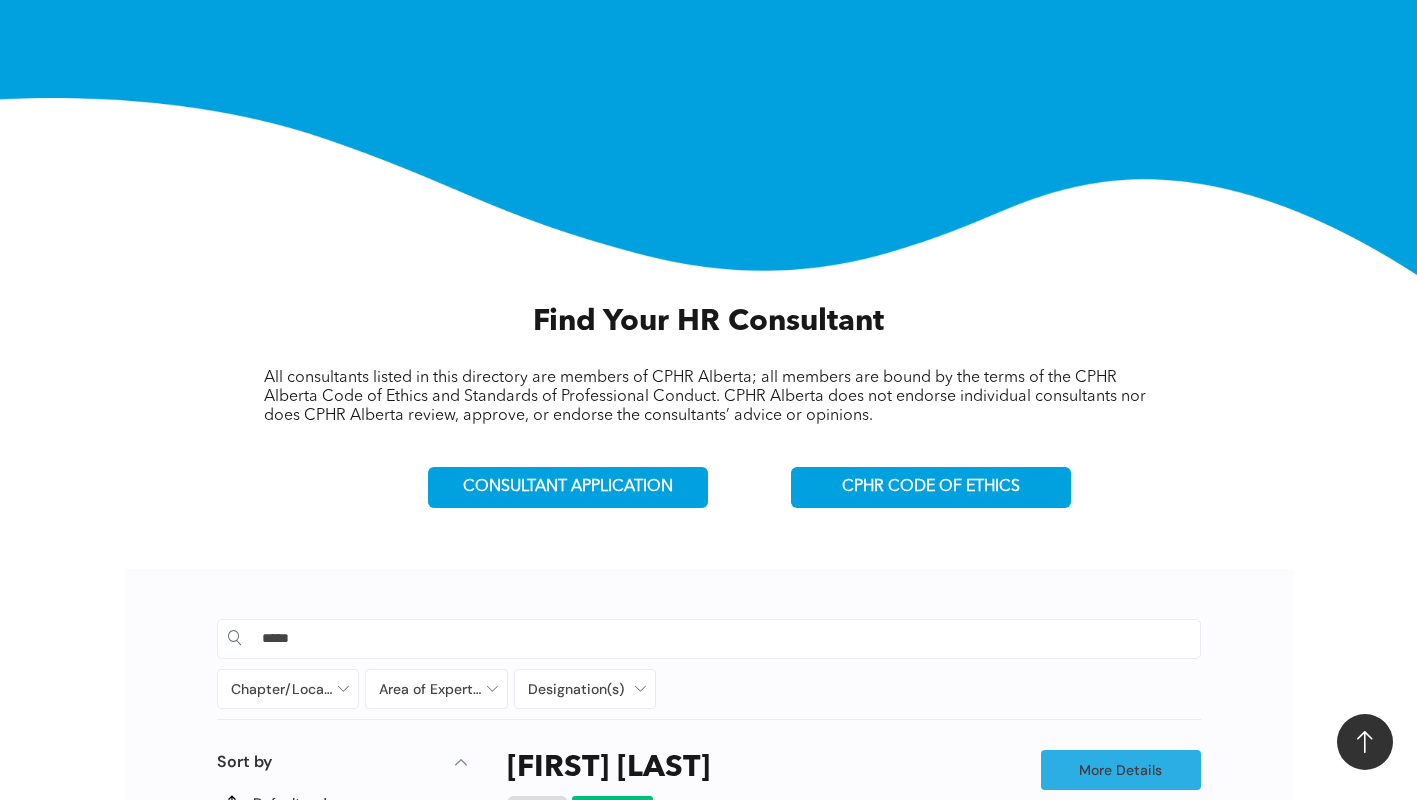 click on "*****" at bounding box center [726, 638] 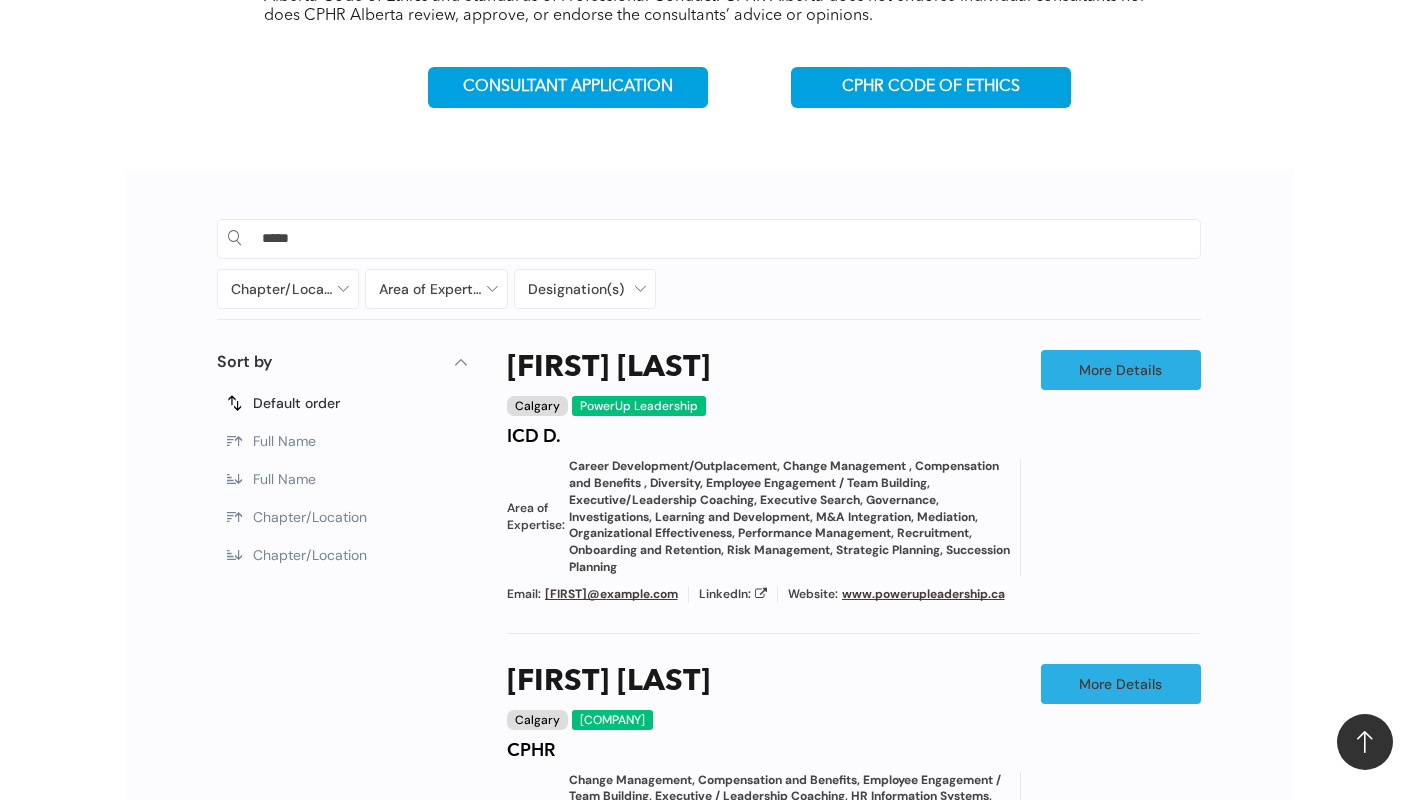 scroll, scrollTop: 900, scrollLeft: 0, axis: vertical 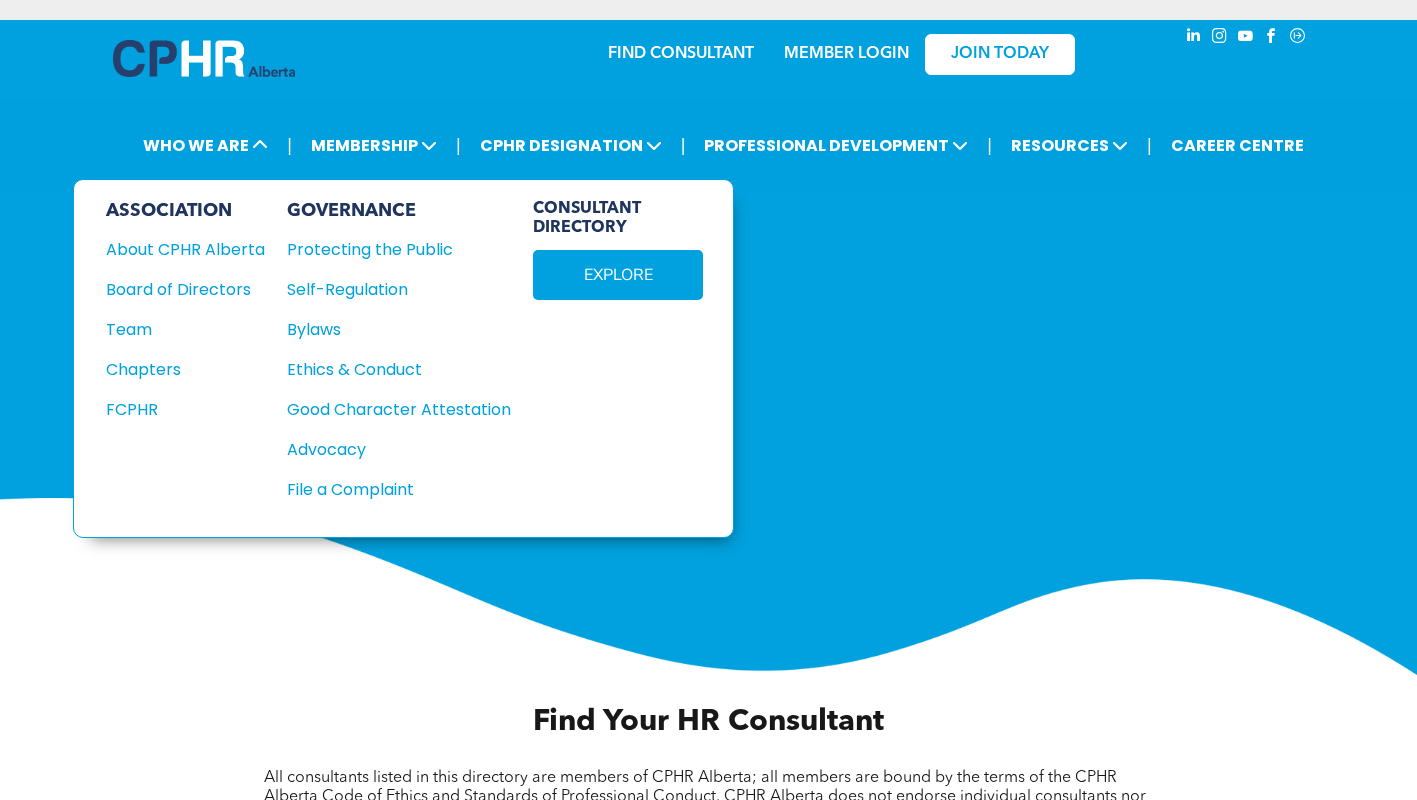 click on "Team" at bounding box center (177, 329) 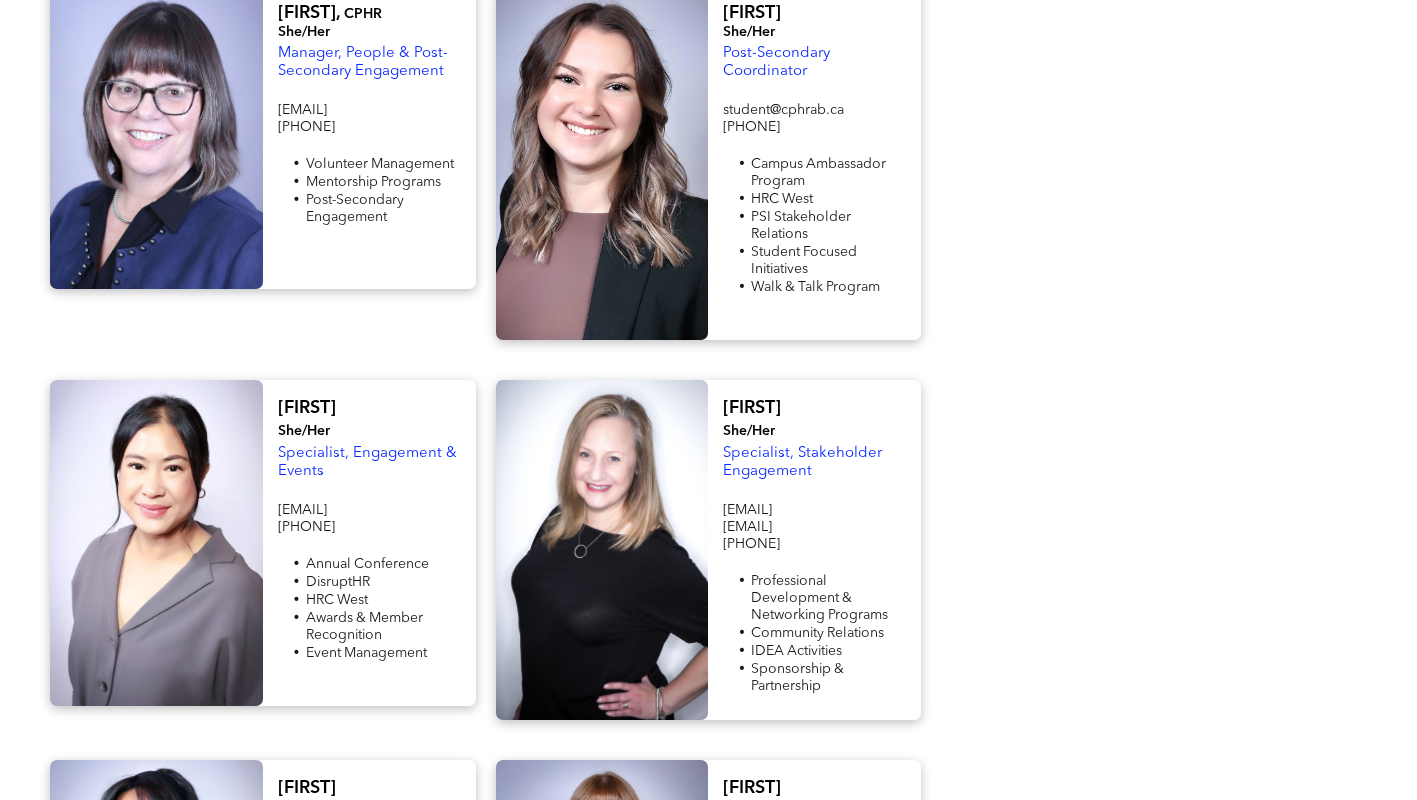 scroll, scrollTop: 1800, scrollLeft: 0, axis: vertical 